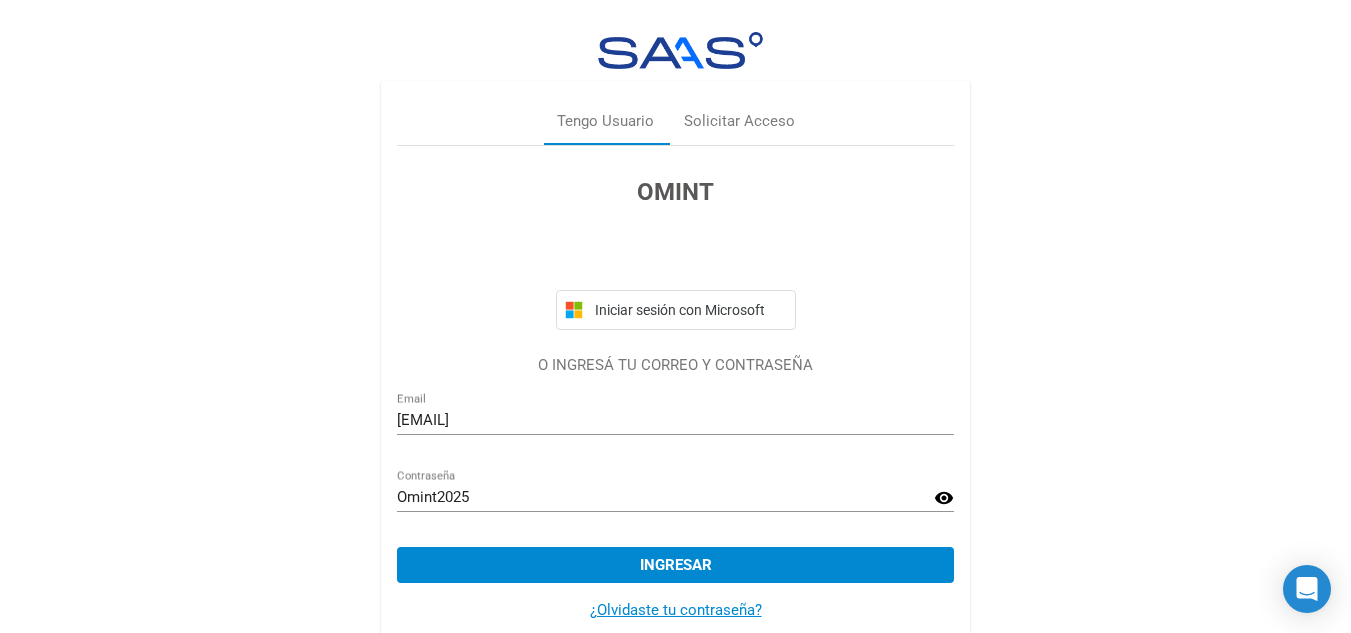 scroll, scrollTop: 36, scrollLeft: 0, axis: vertical 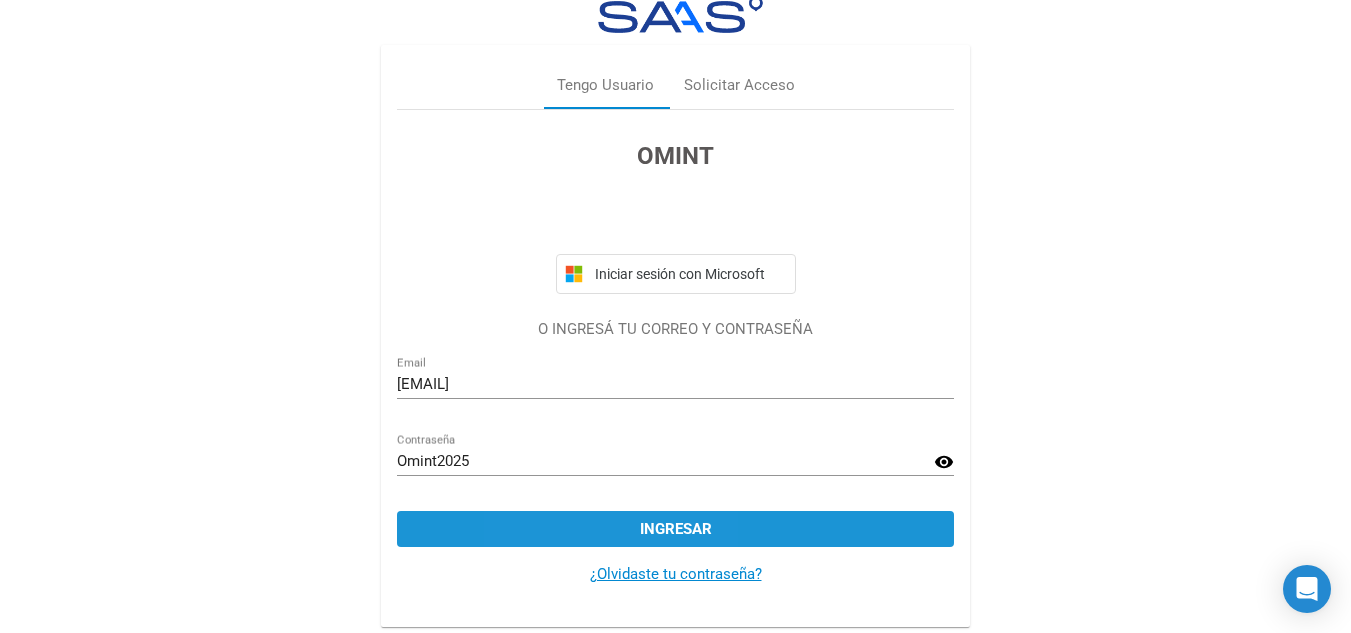 click on "Ingresar" at bounding box center [675, 529] 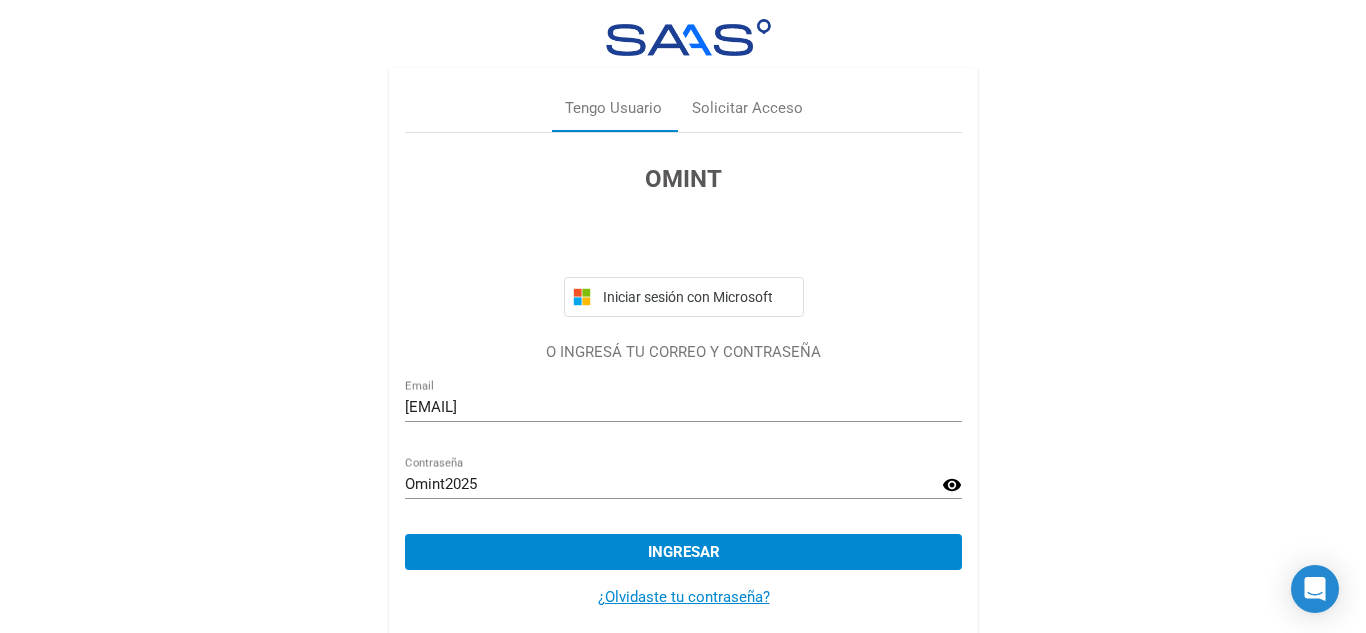 scroll, scrollTop: 0, scrollLeft: 0, axis: both 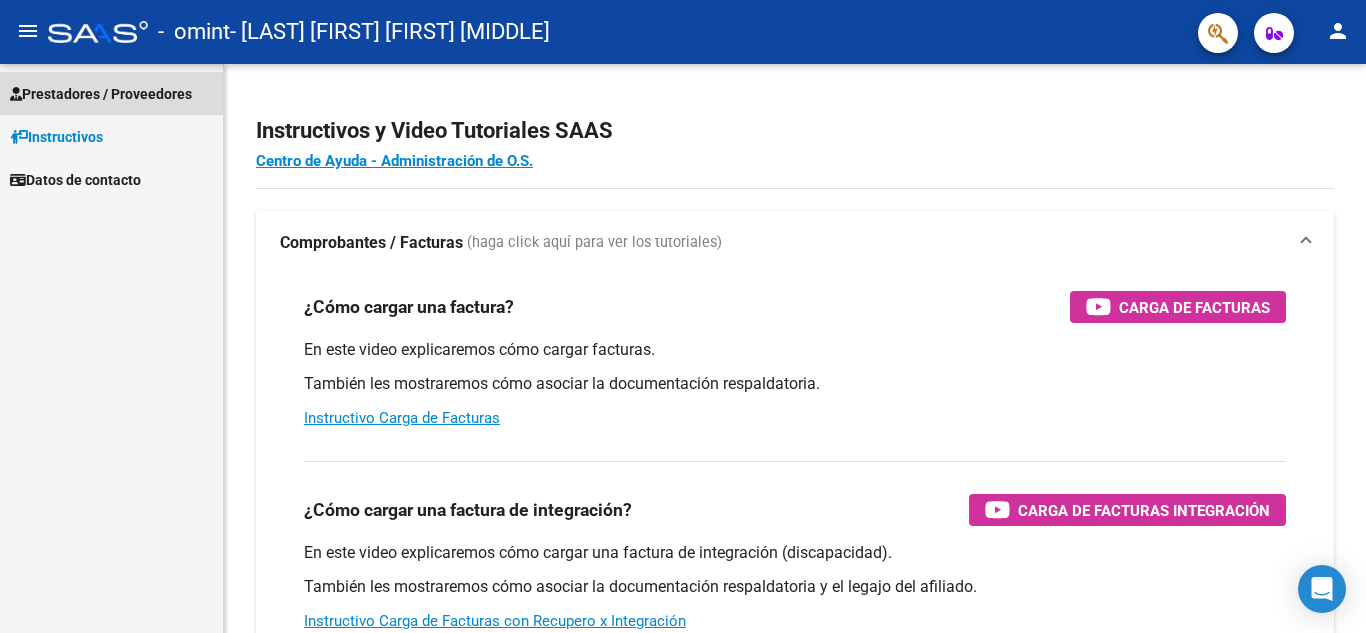 click on "Prestadores / Proveedores" at bounding box center [101, 94] 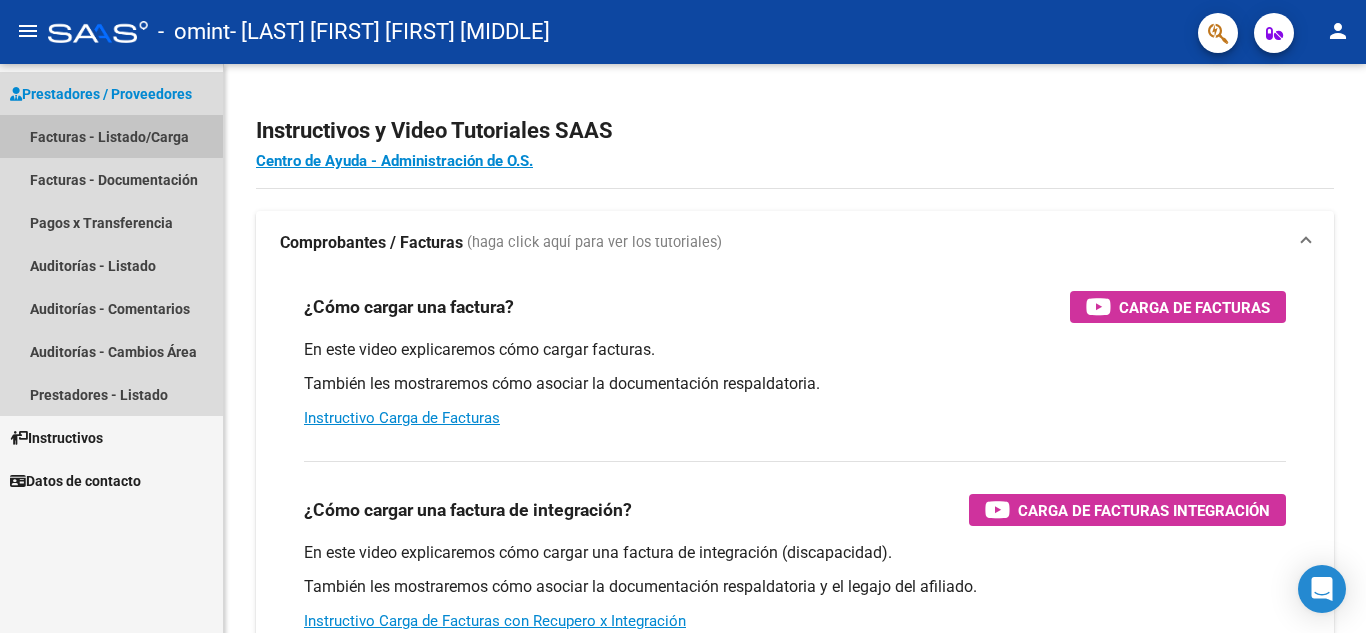 click on "Facturas - Listado/Carga" at bounding box center (111, 136) 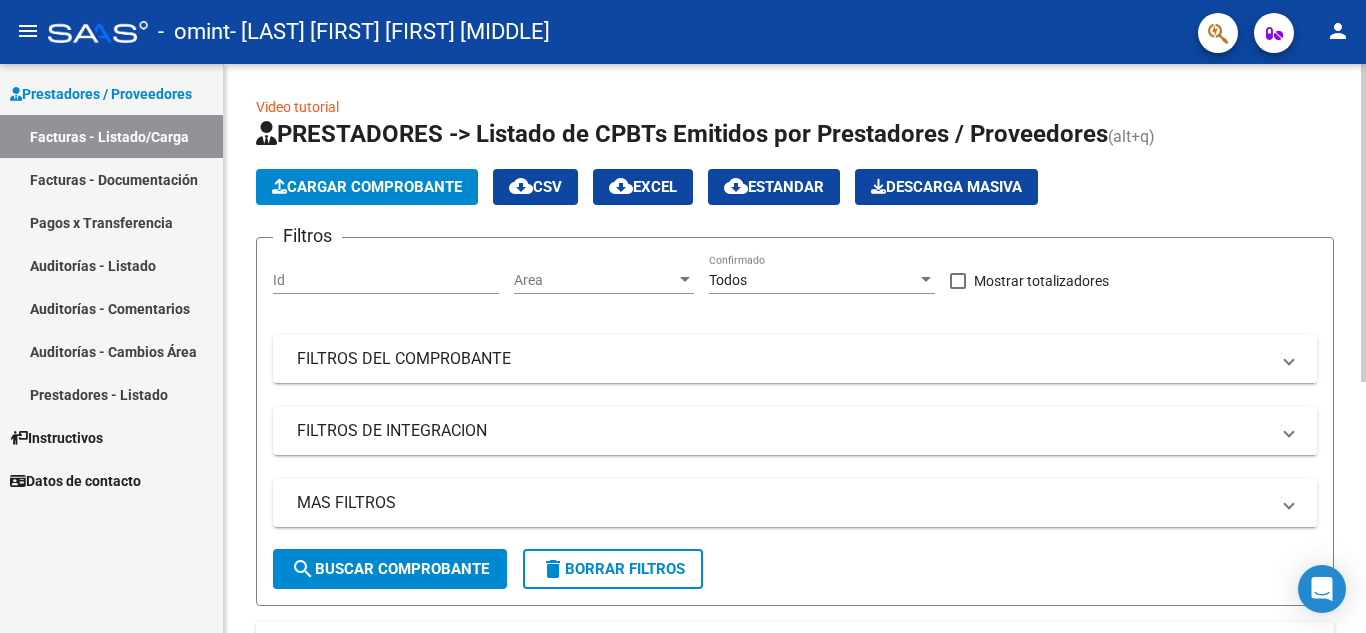 click on "FILTROS DEL COMPROBANTE" at bounding box center (783, 359) 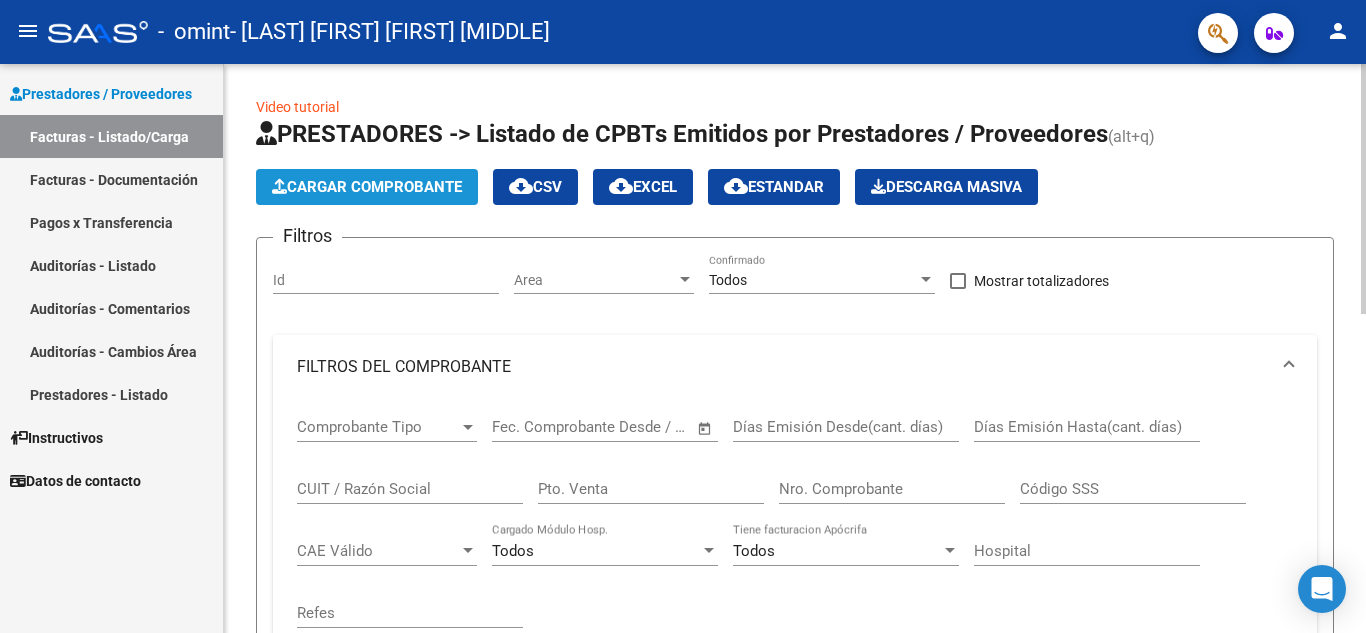 click on "Cargar Comprobante" 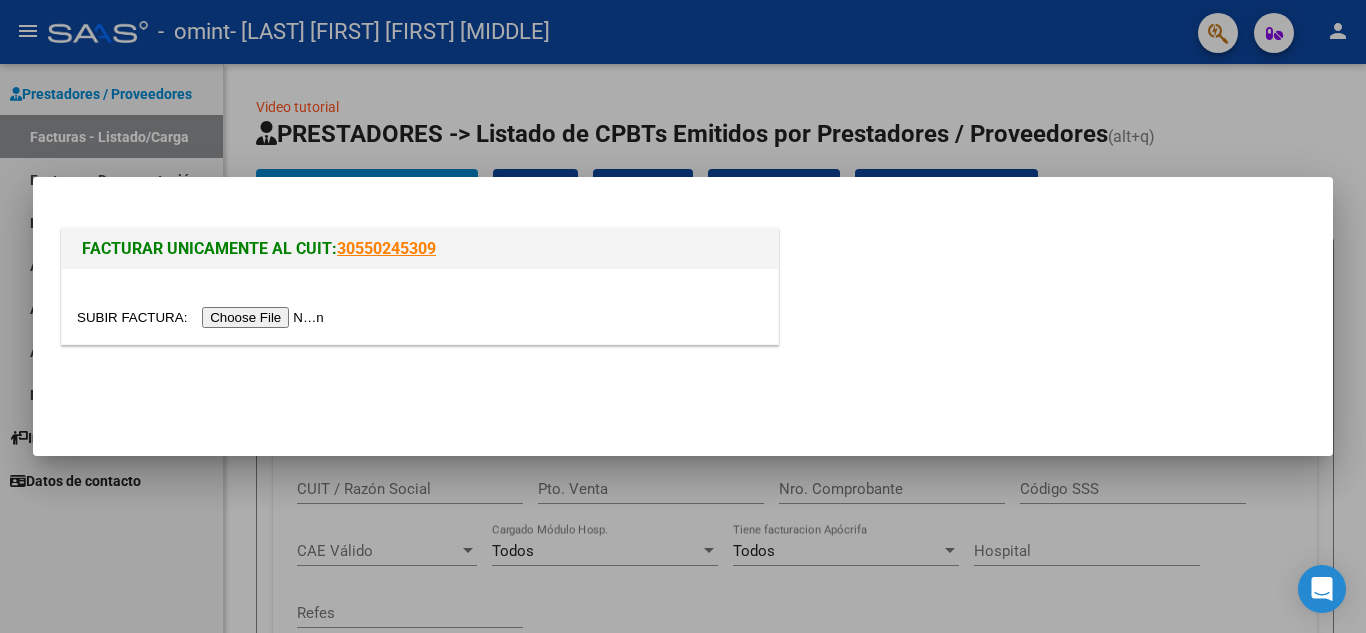 click at bounding box center (203, 317) 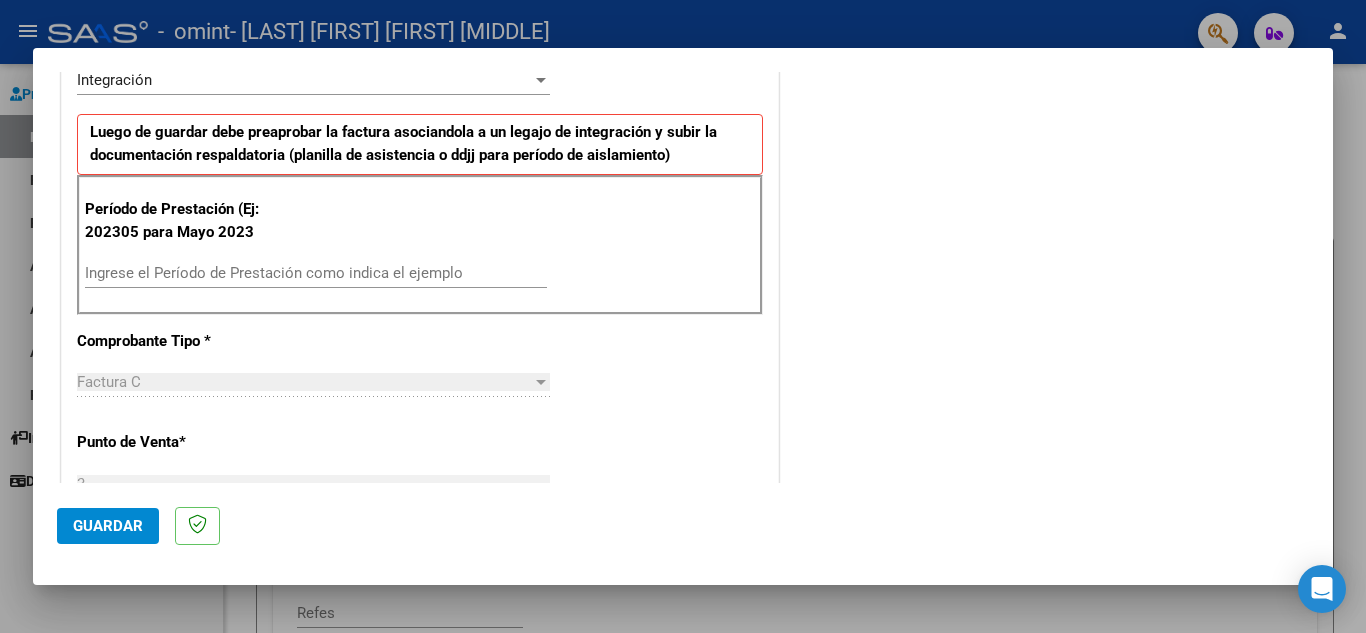 scroll, scrollTop: 500, scrollLeft: 0, axis: vertical 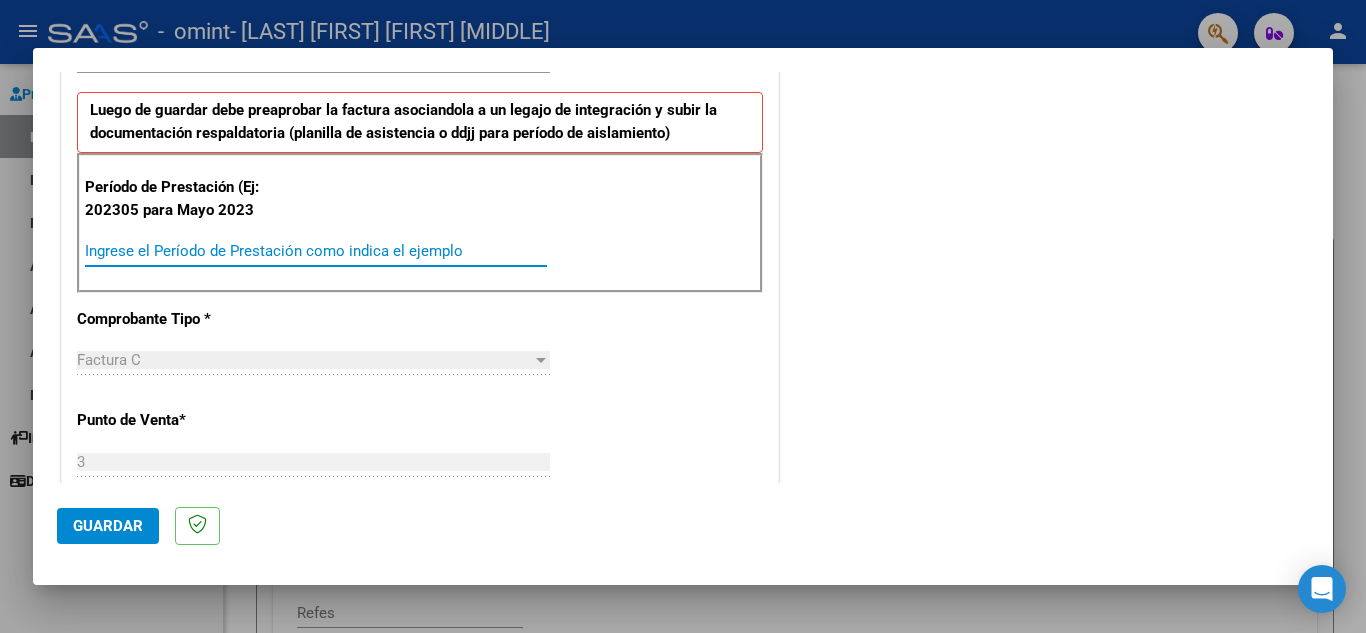 click on "Ingrese el Período de Prestación como indica el ejemplo" at bounding box center (316, 251) 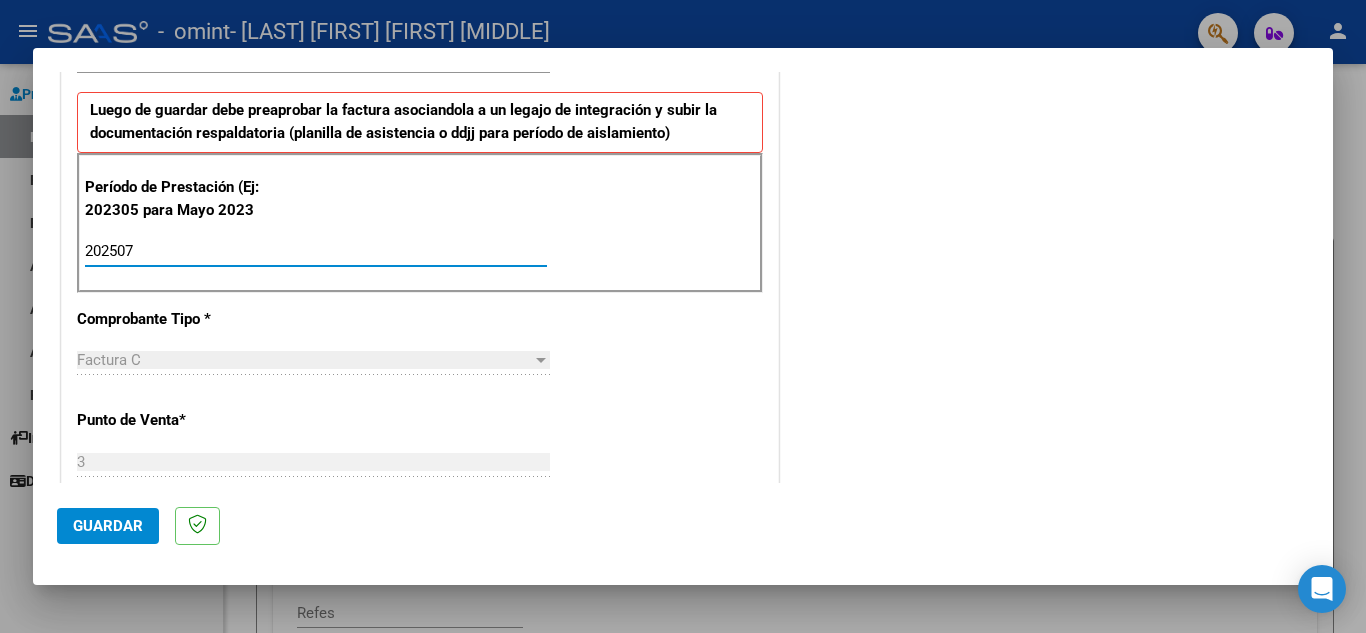 type on "202507" 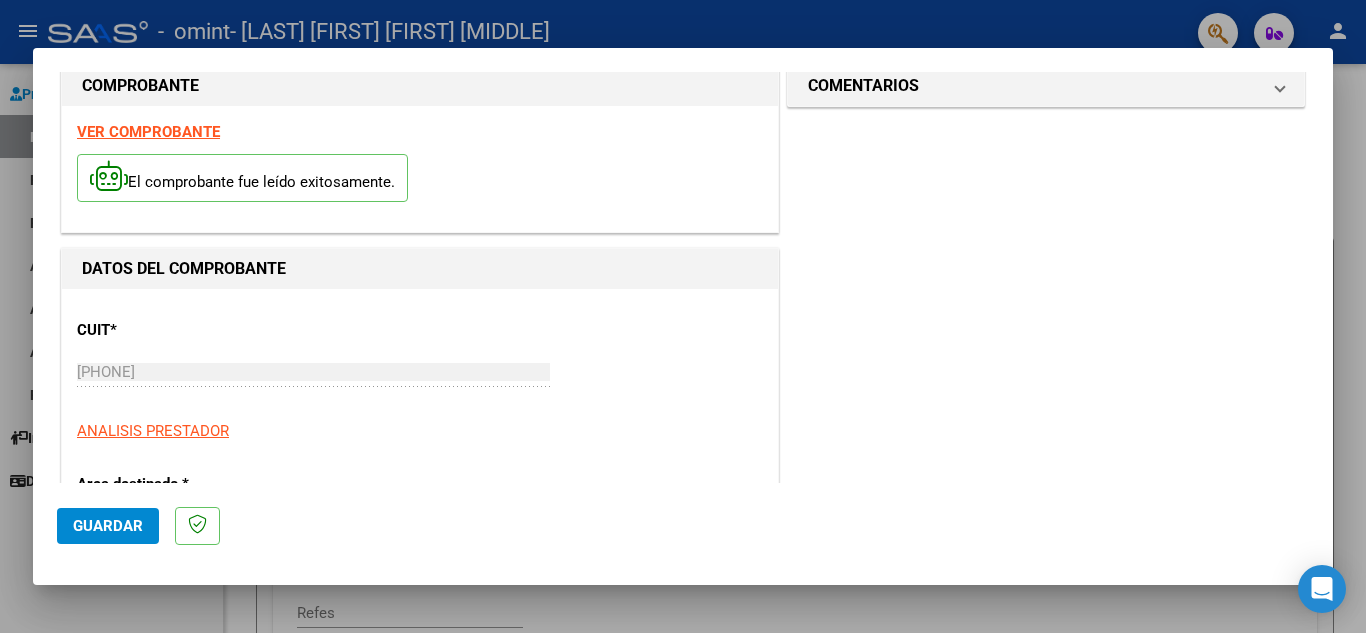 scroll, scrollTop: 0, scrollLeft: 0, axis: both 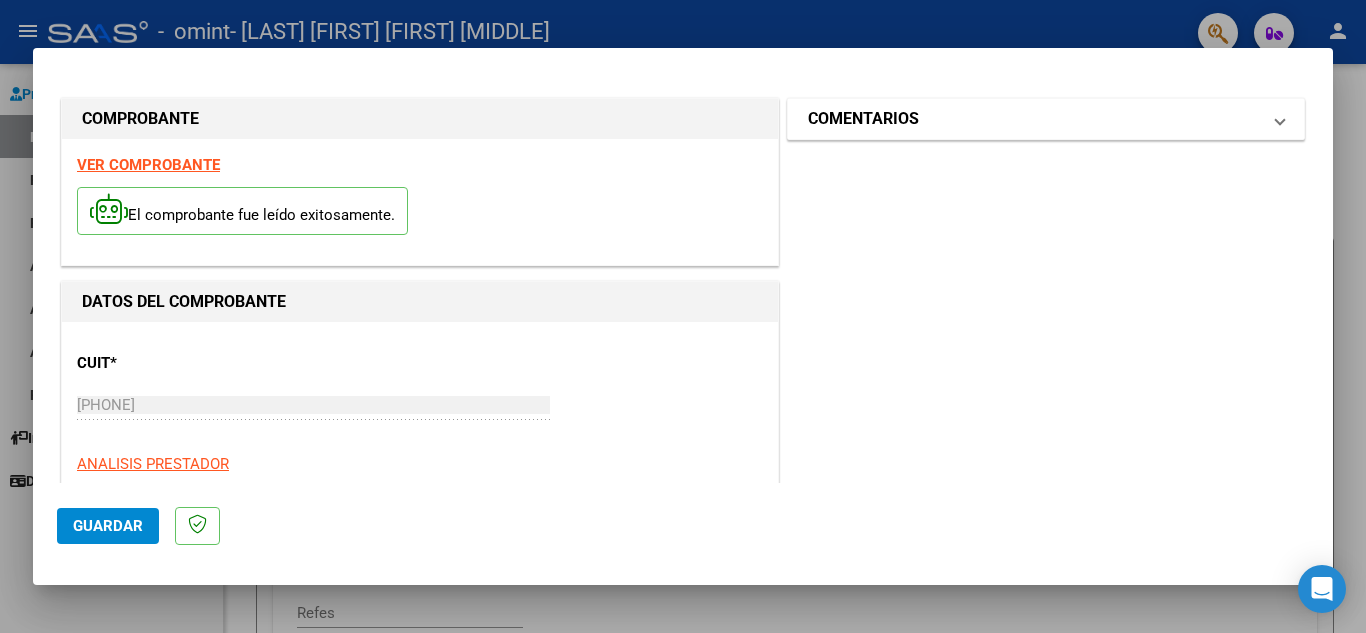 click on "COMENTARIOS" at bounding box center [1034, 119] 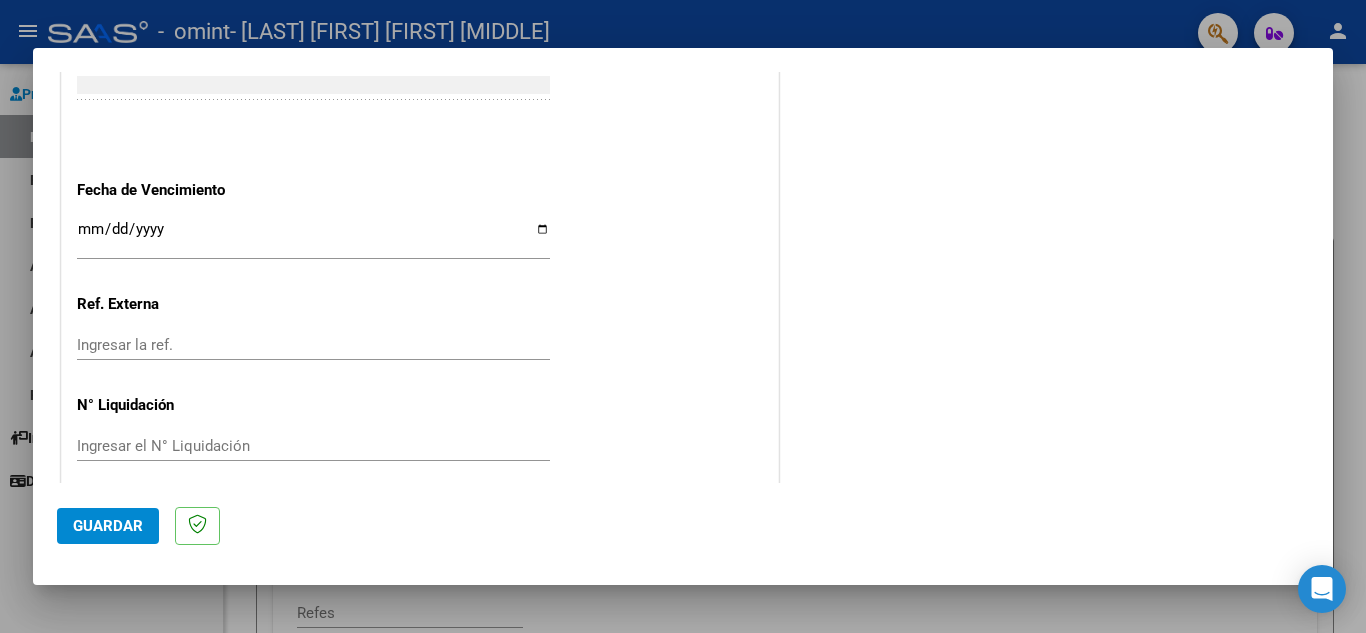 scroll, scrollTop: 1311, scrollLeft: 0, axis: vertical 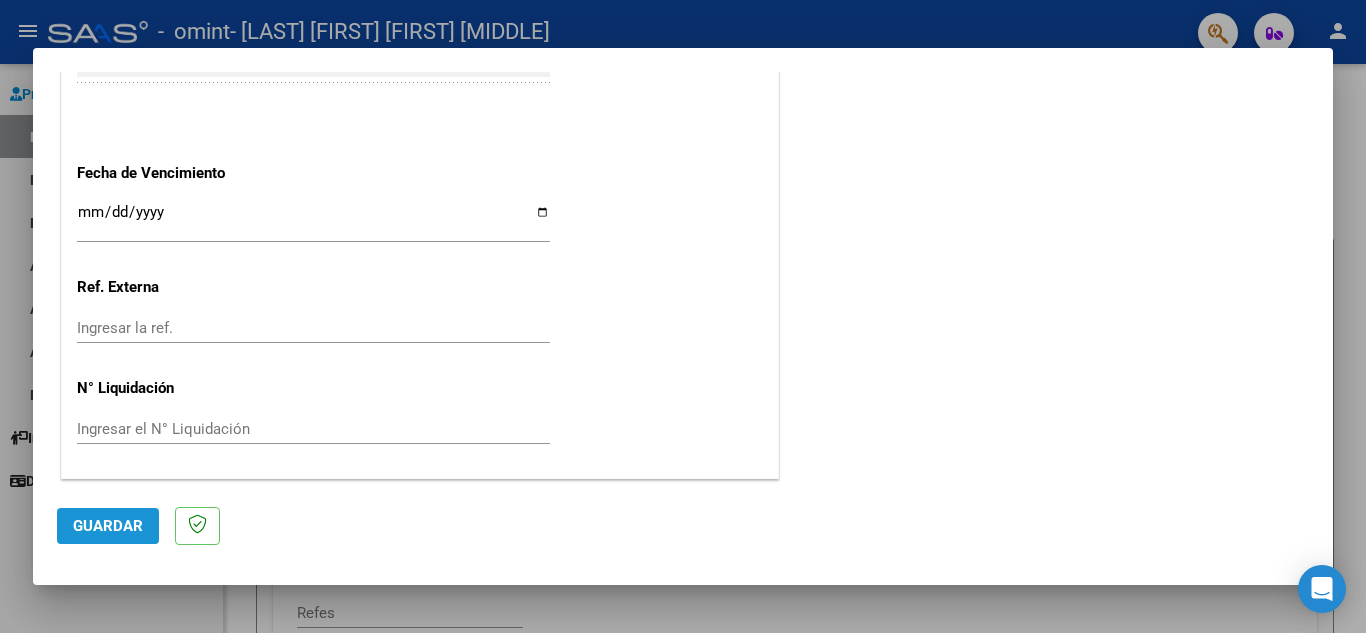 click on "Guardar" 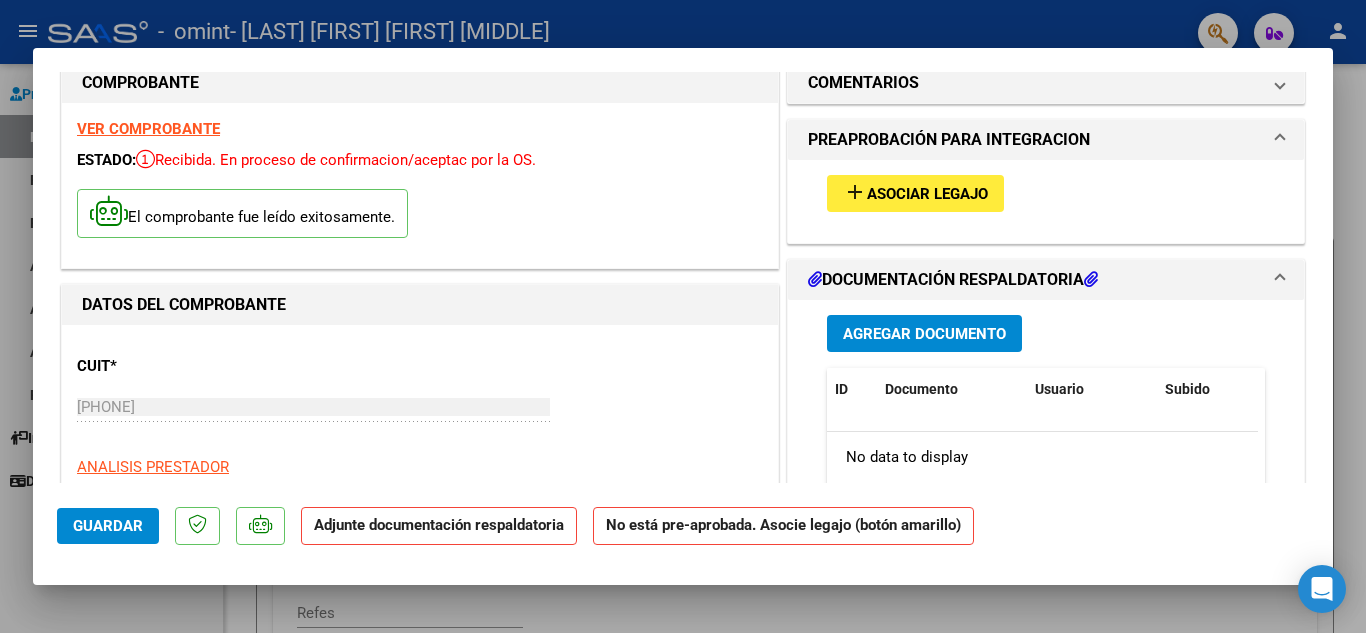 scroll, scrollTop: 0, scrollLeft: 0, axis: both 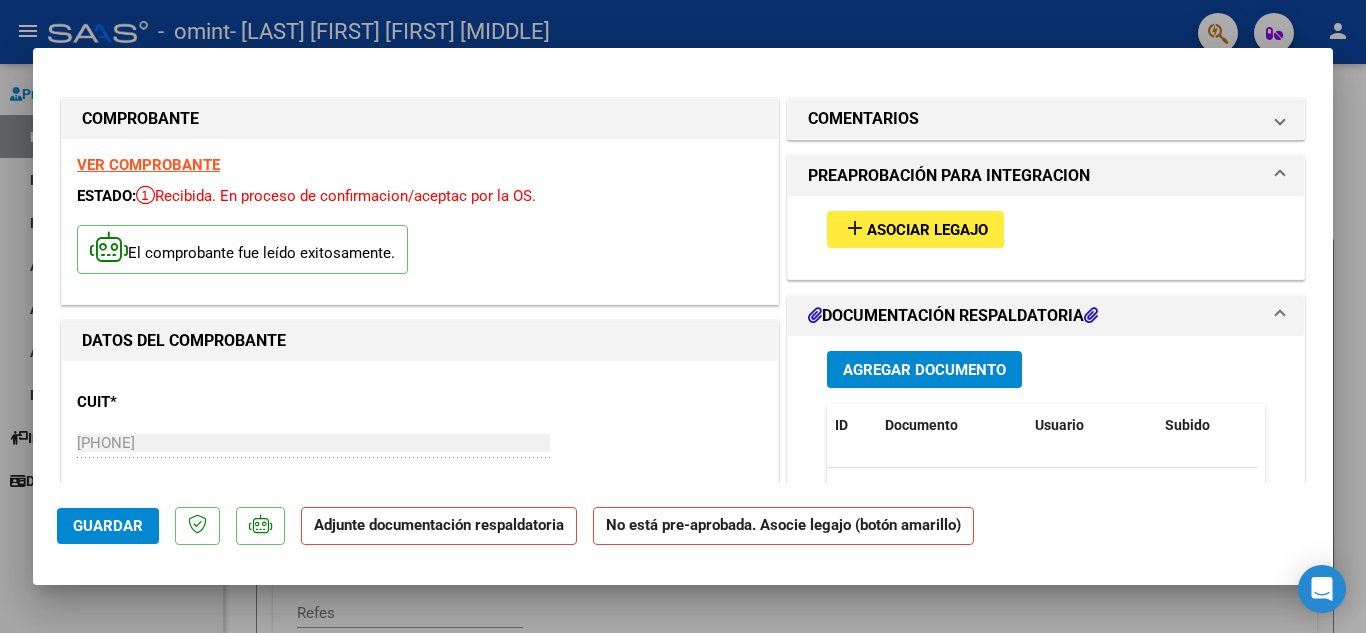 click on "Asociar Legajo" at bounding box center (927, 230) 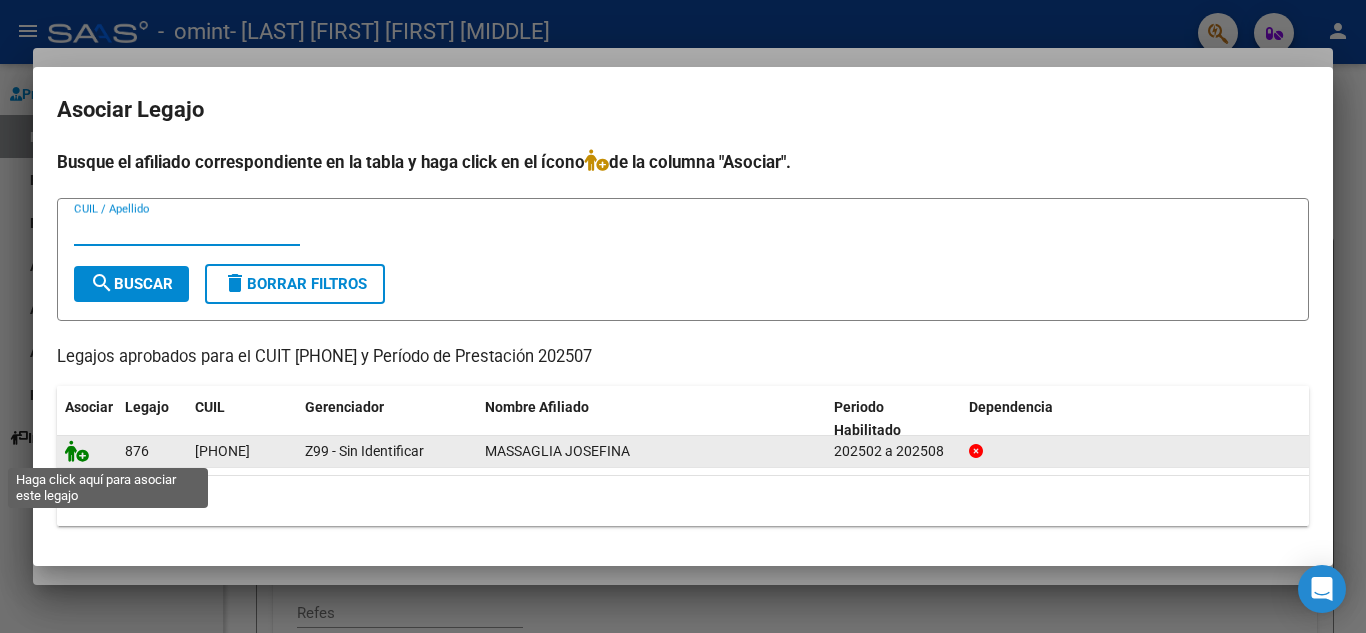 click 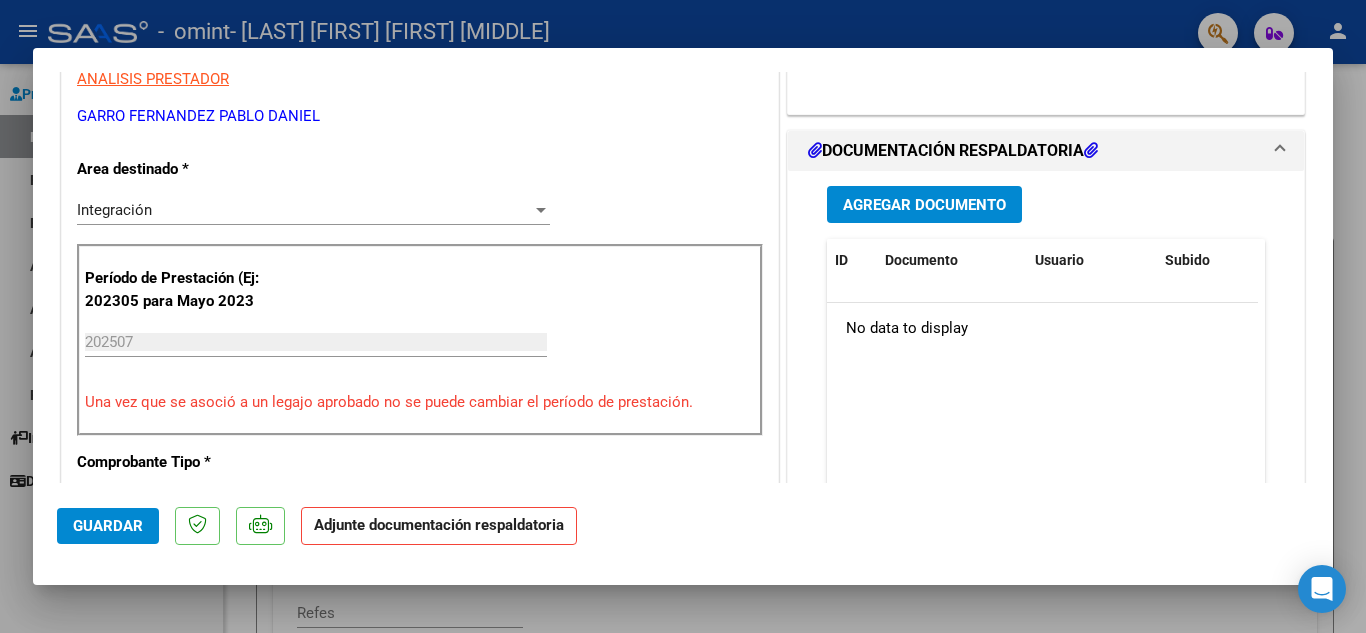 scroll, scrollTop: 433, scrollLeft: 0, axis: vertical 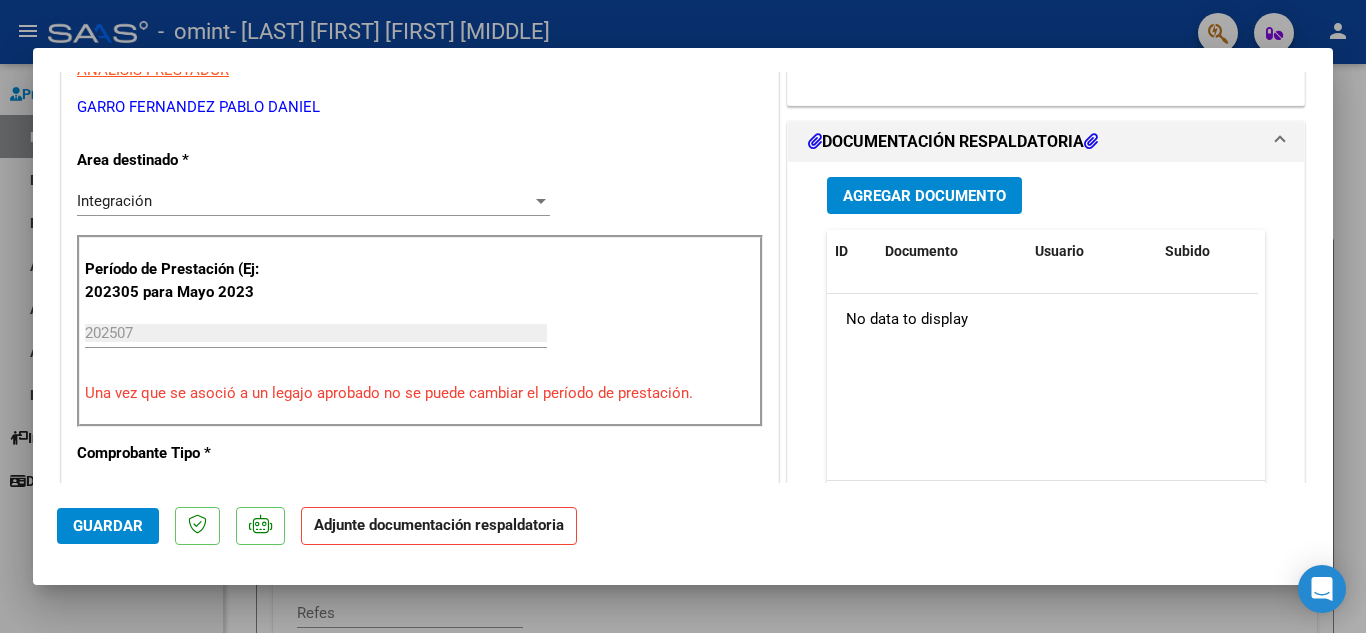 click on "Agregar Documento" at bounding box center (924, 196) 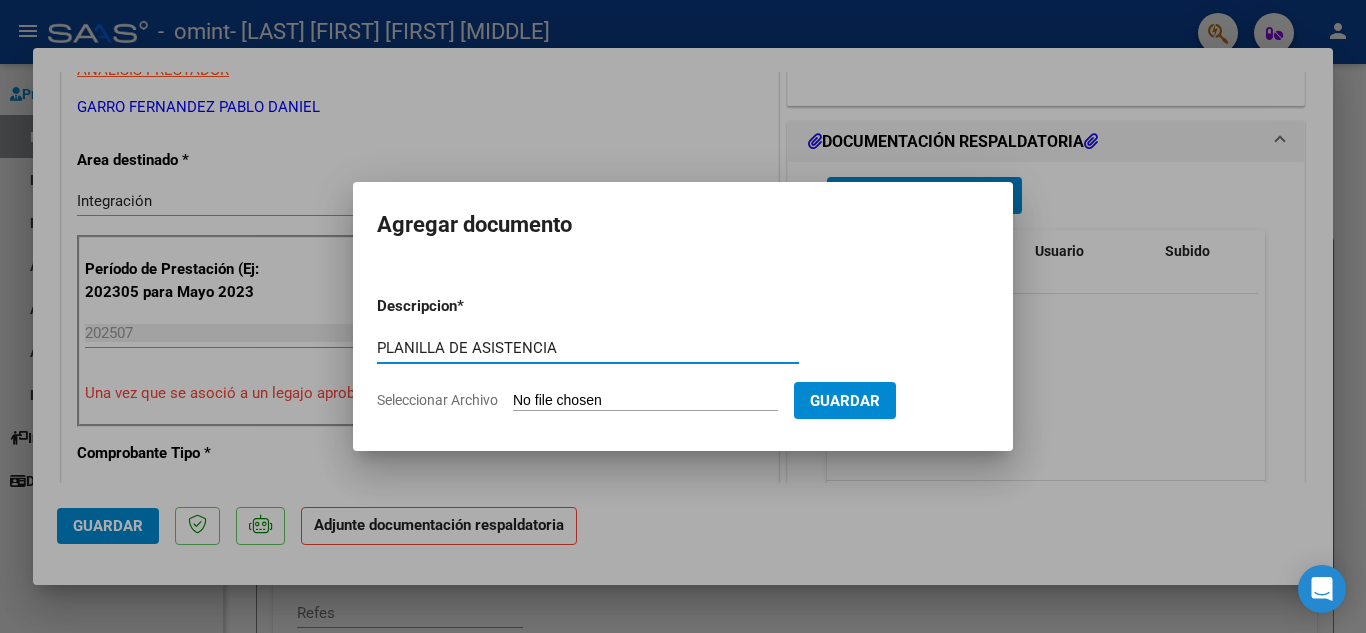 type on "PLANILLA DE ASISTENCIA" 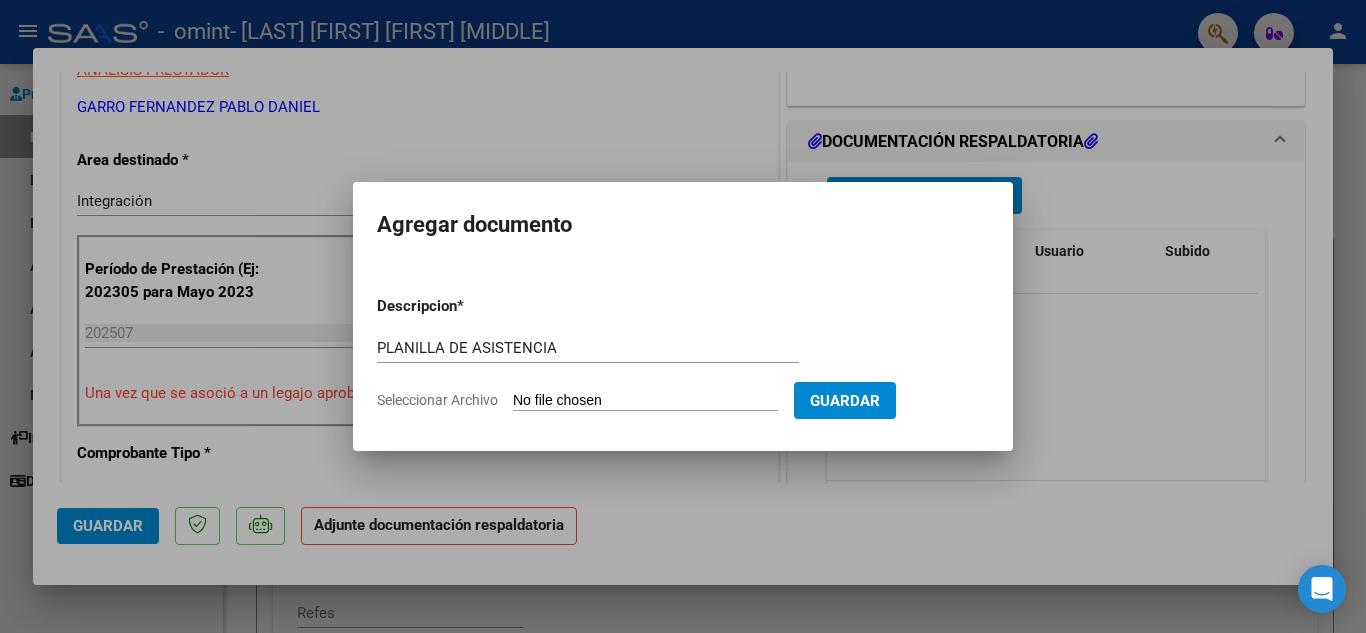 click on "Seleccionar Archivo" 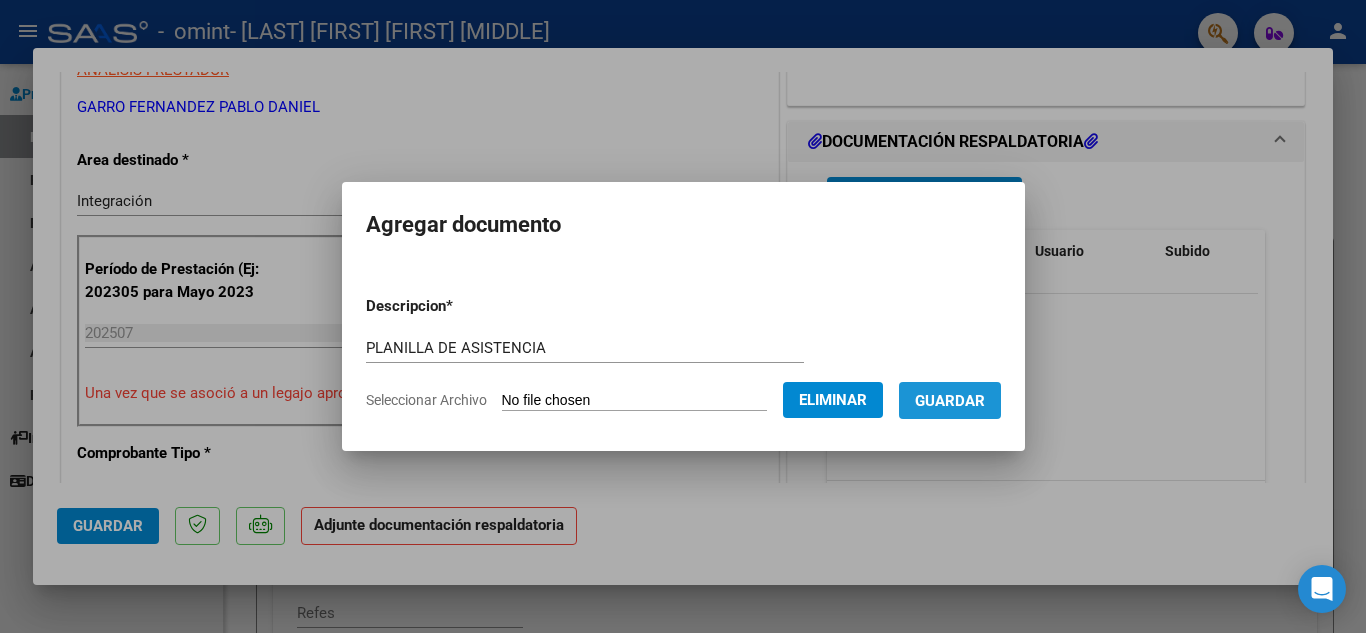 click on "Guardar" at bounding box center [950, 401] 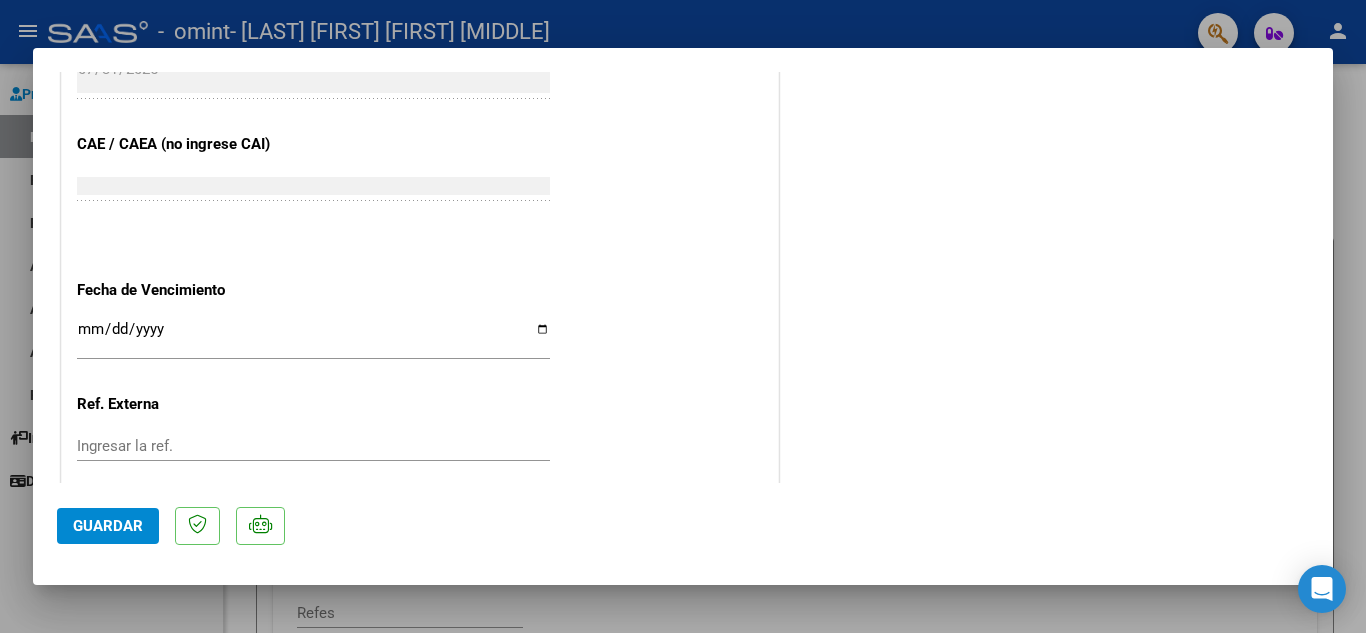 scroll, scrollTop: 1267, scrollLeft: 0, axis: vertical 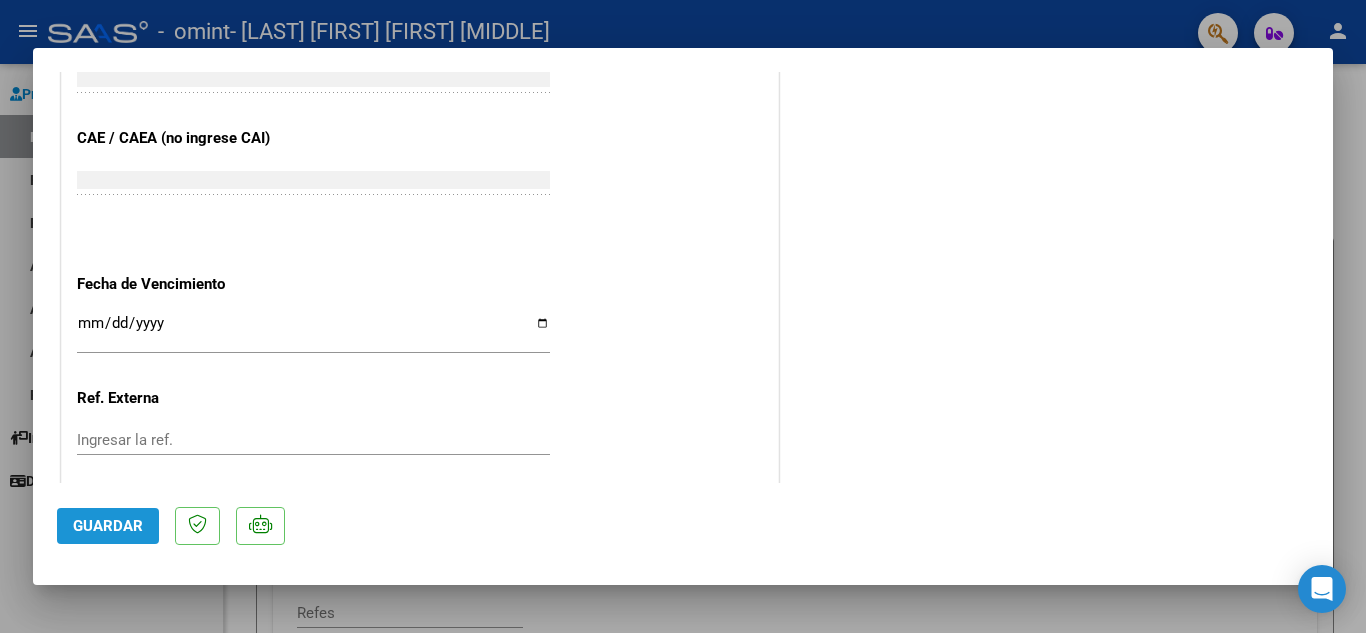 click on "Guardar" 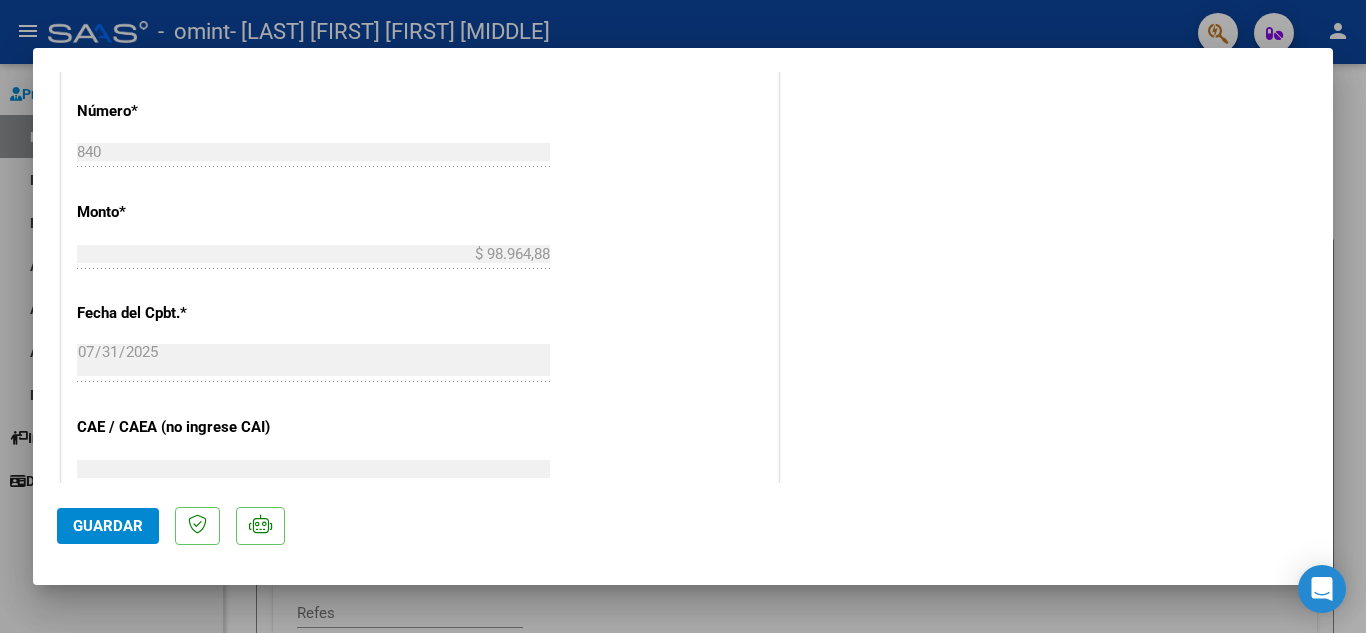 scroll, scrollTop: 1000, scrollLeft: 0, axis: vertical 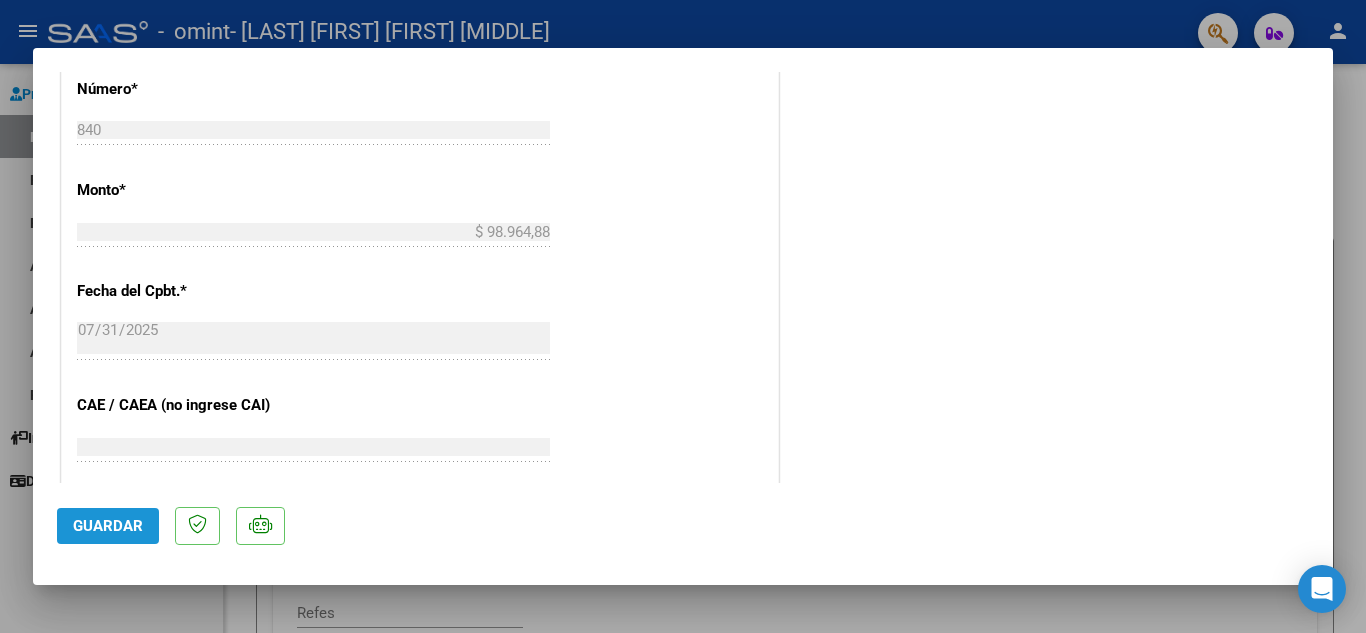 click on "Guardar" 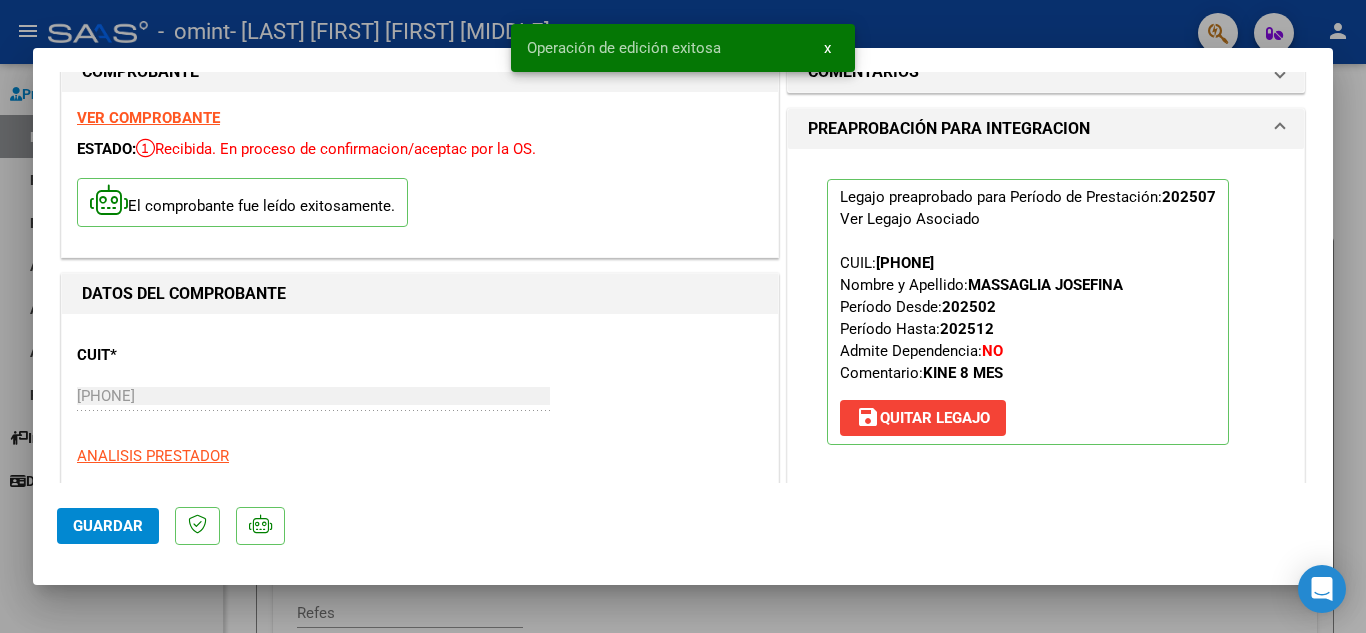 scroll, scrollTop: 0, scrollLeft: 0, axis: both 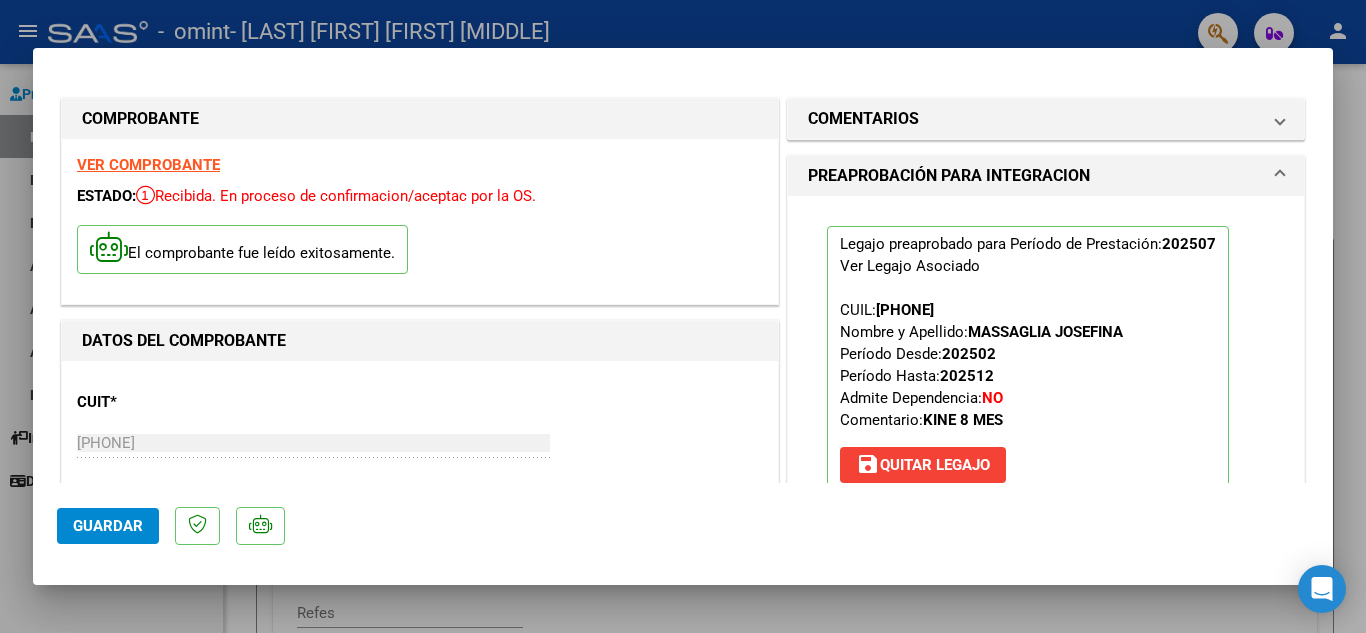 click on "VER COMPROBANTE" at bounding box center [148, 165] 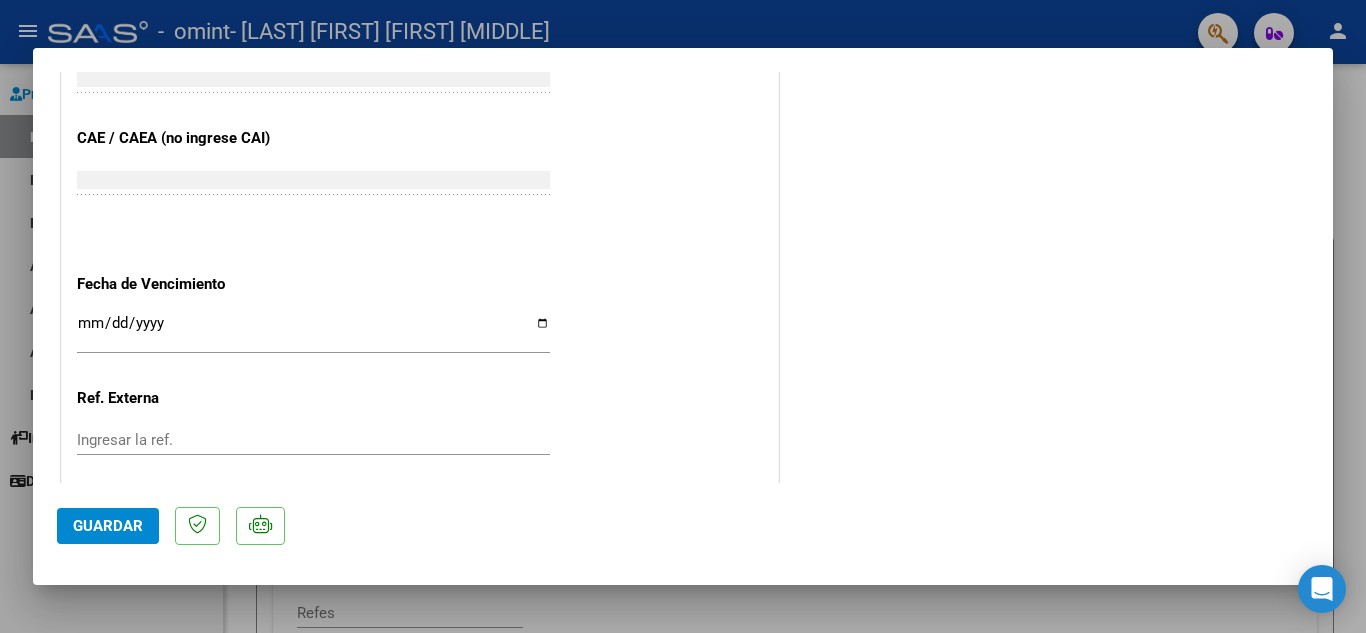 scroll, scrollTop: 1379, scrollLeft: 0, axis: vertical 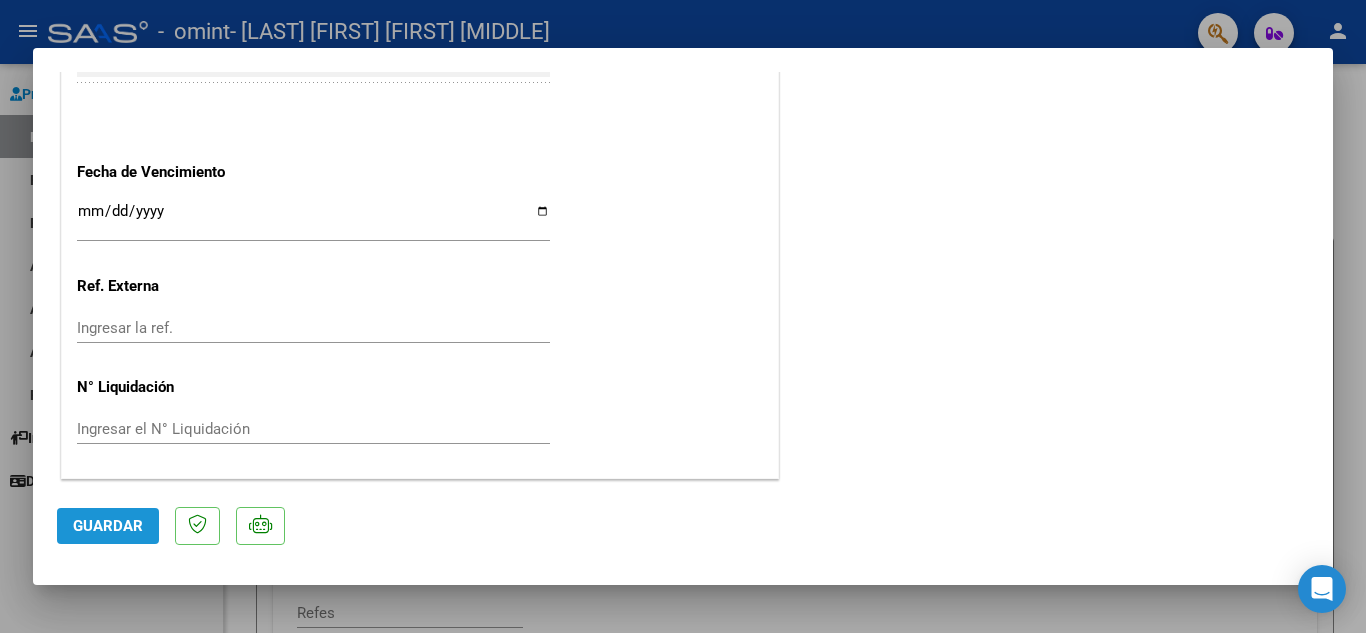 click on "Guardar" 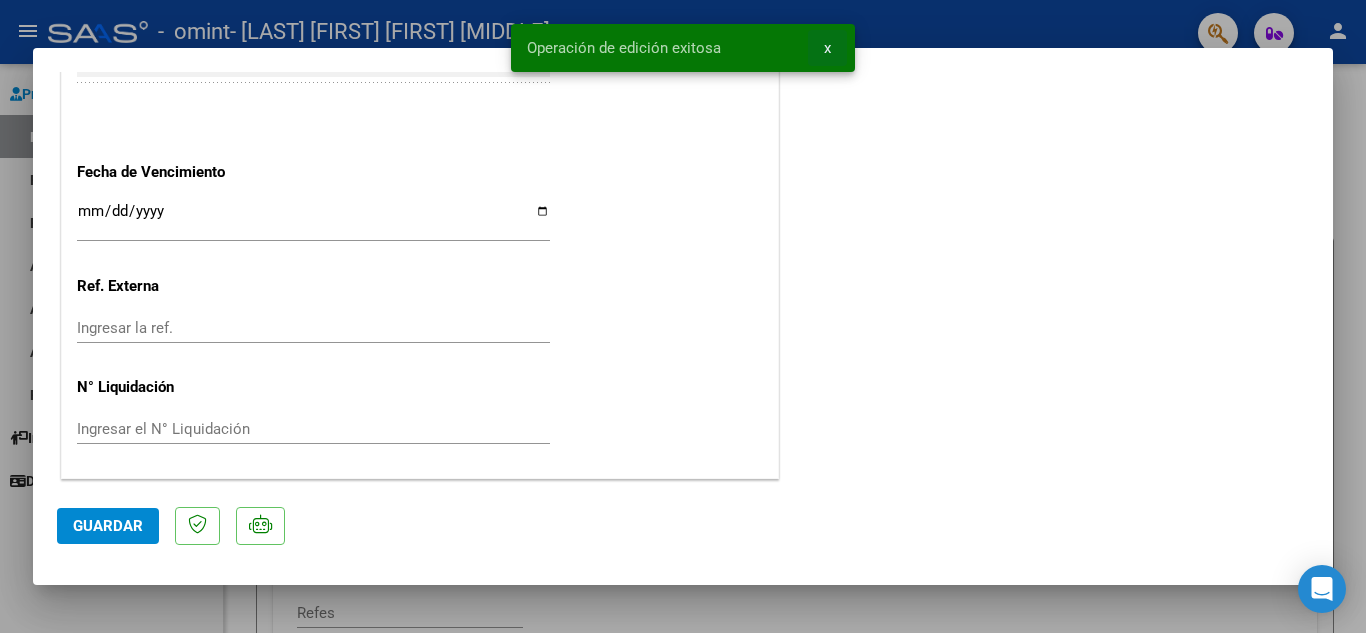 click on "x" at bounding box center (827, 48) 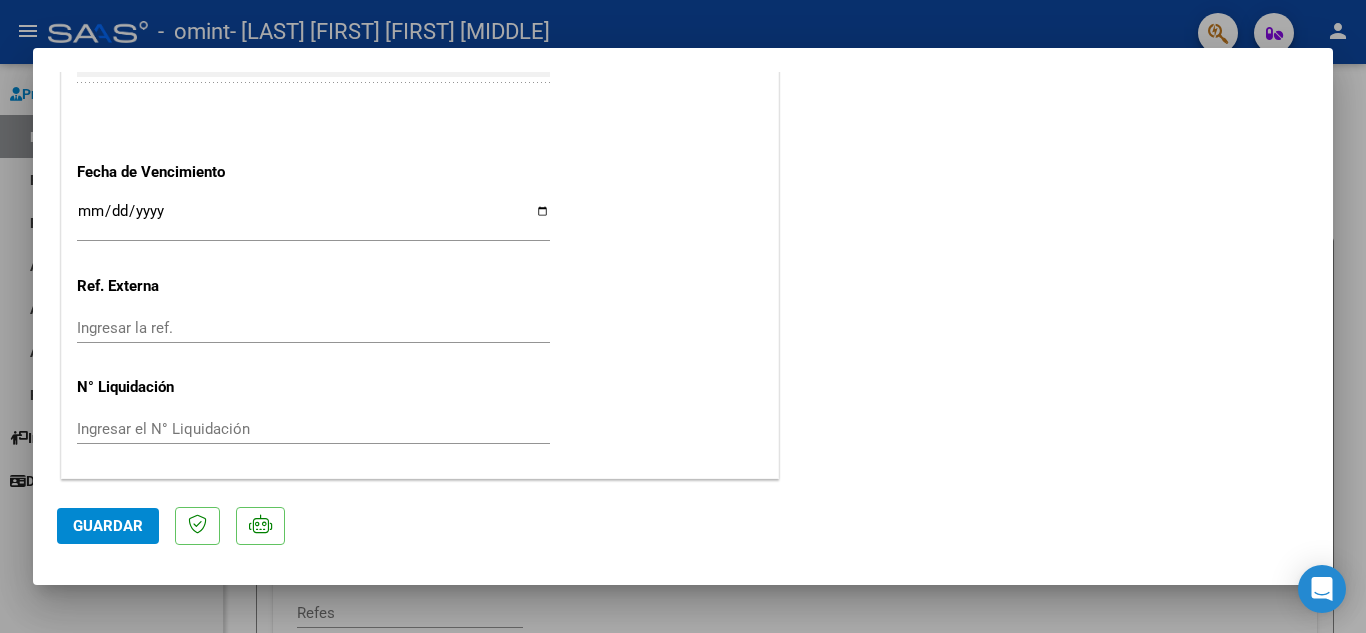 click at bounding box center [683, 316] 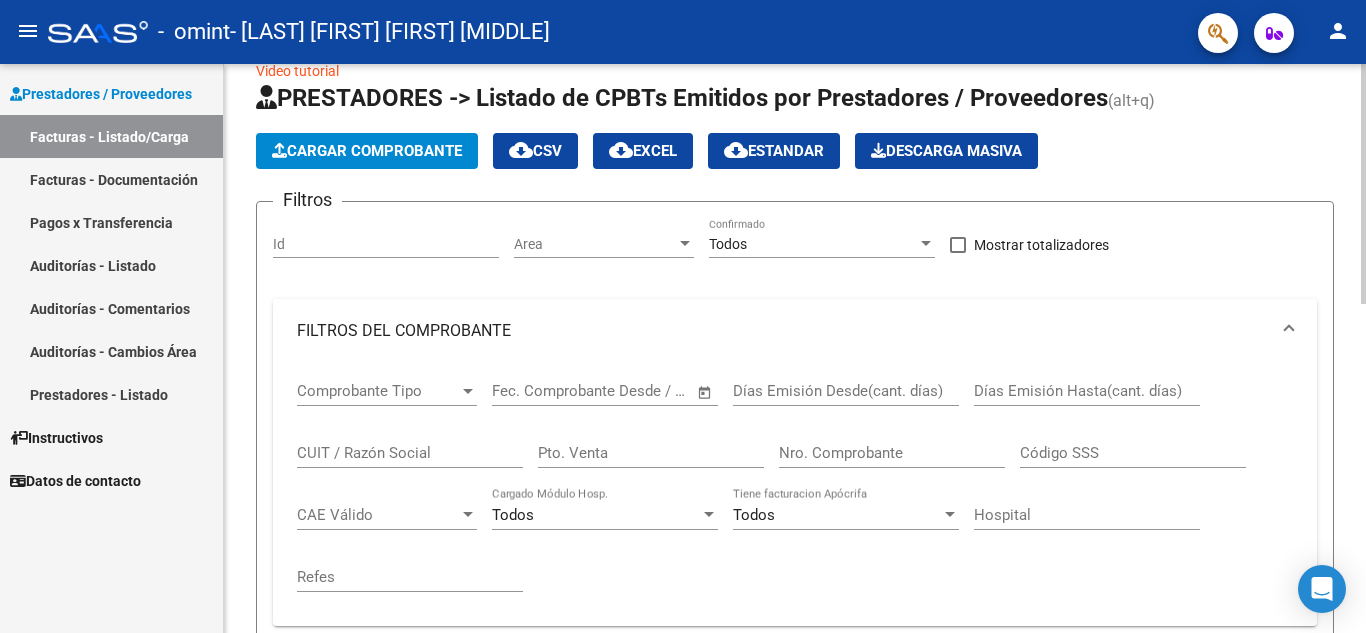 scroll, scrollTop: 0, scrollLeft: 0, axis: both 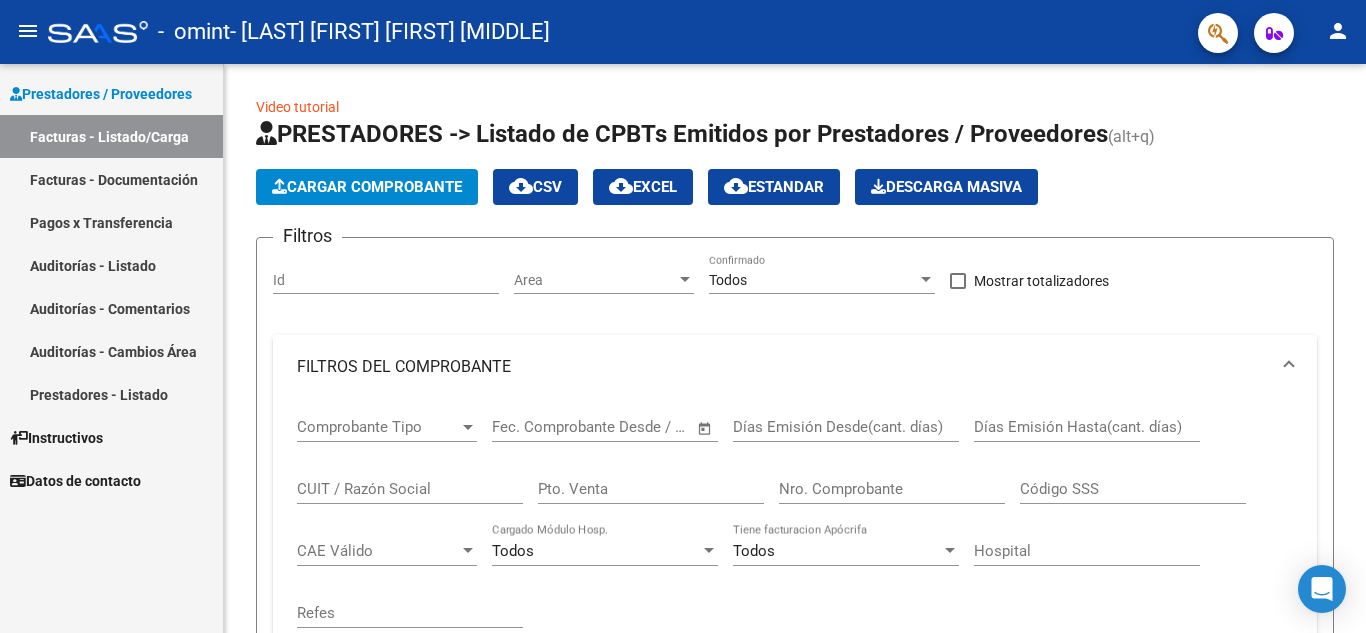 click on "Facturas - Listado/Carga" at bounding box center (111, 136) 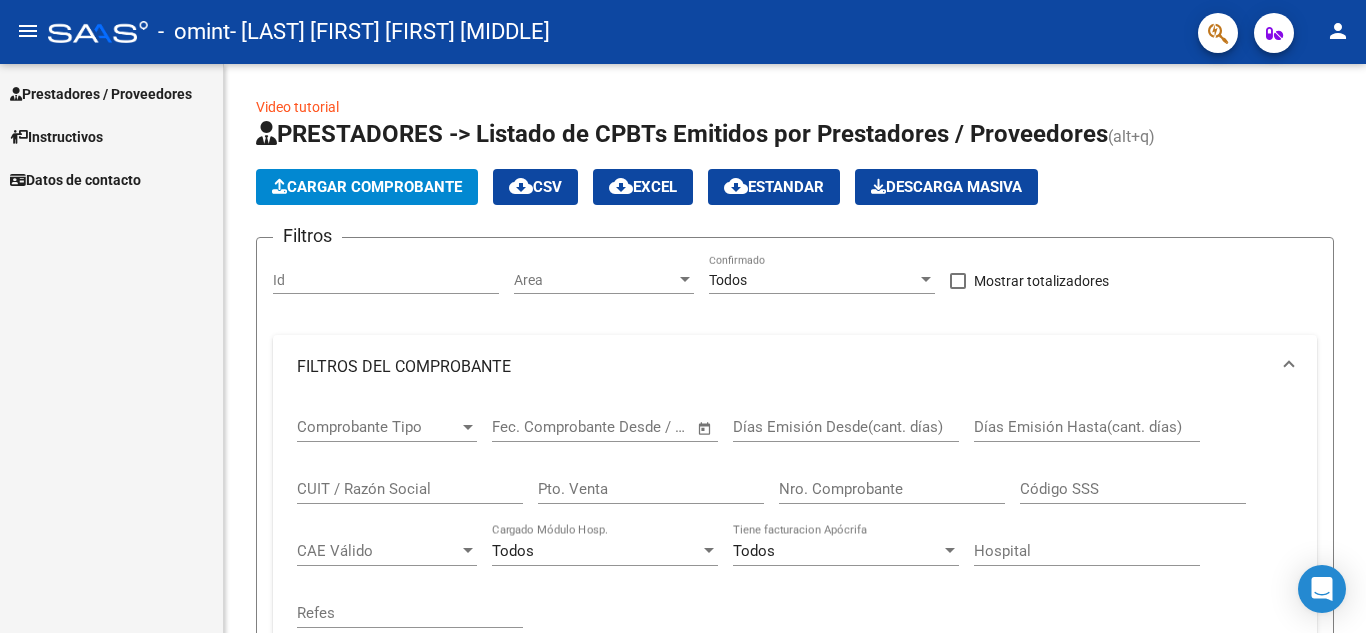 click on "Prestadores / Proveedores" at bounding box center [101, 94] 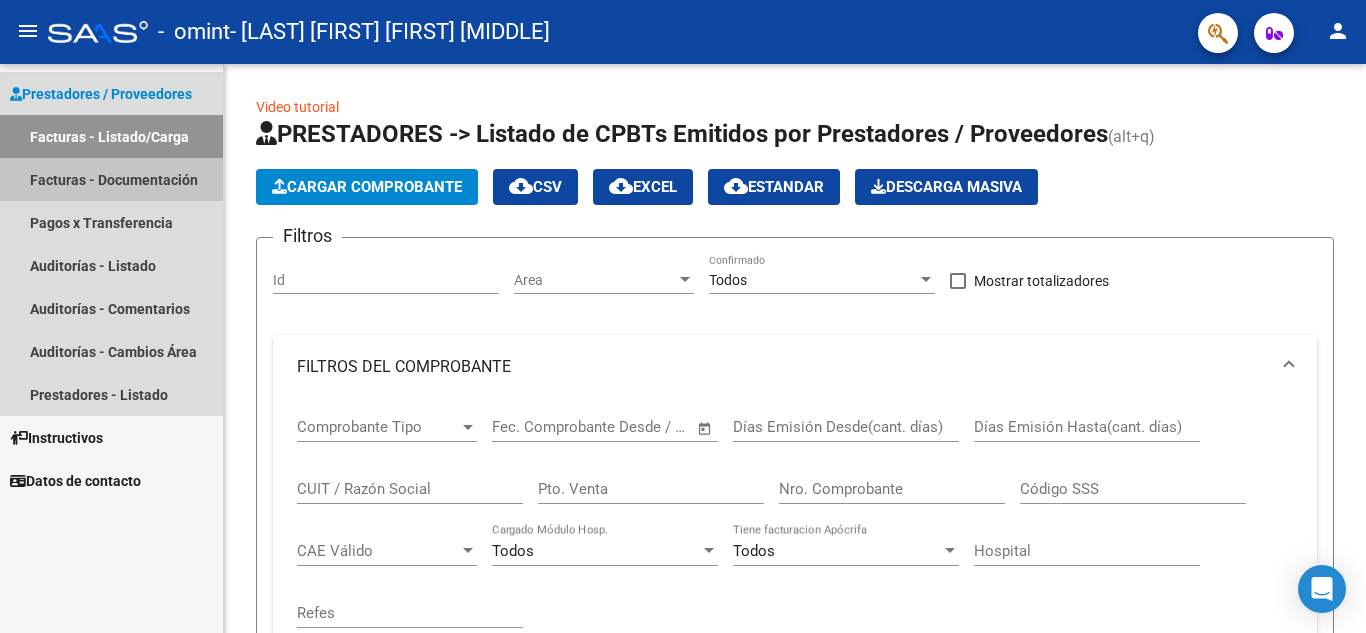 click on "Facturas - Documentación" at bounding box center [111, 179] 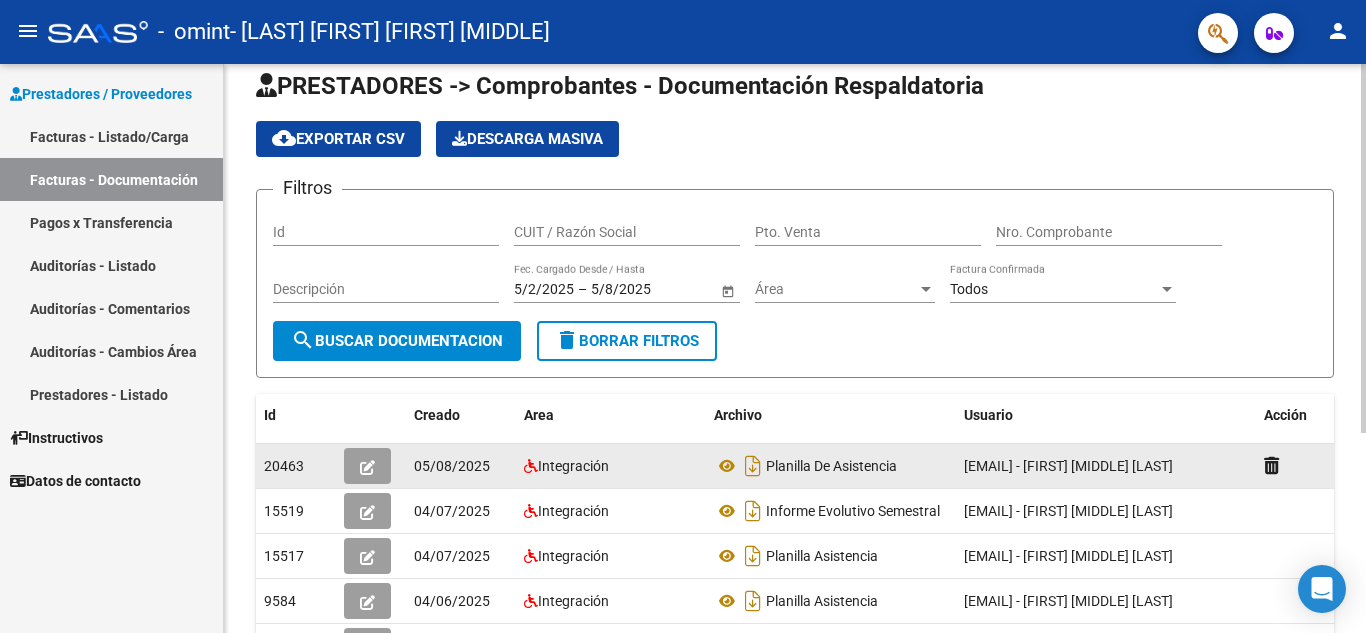 scroll, scrollTop: 0, scrollLeft: 0, axis: both 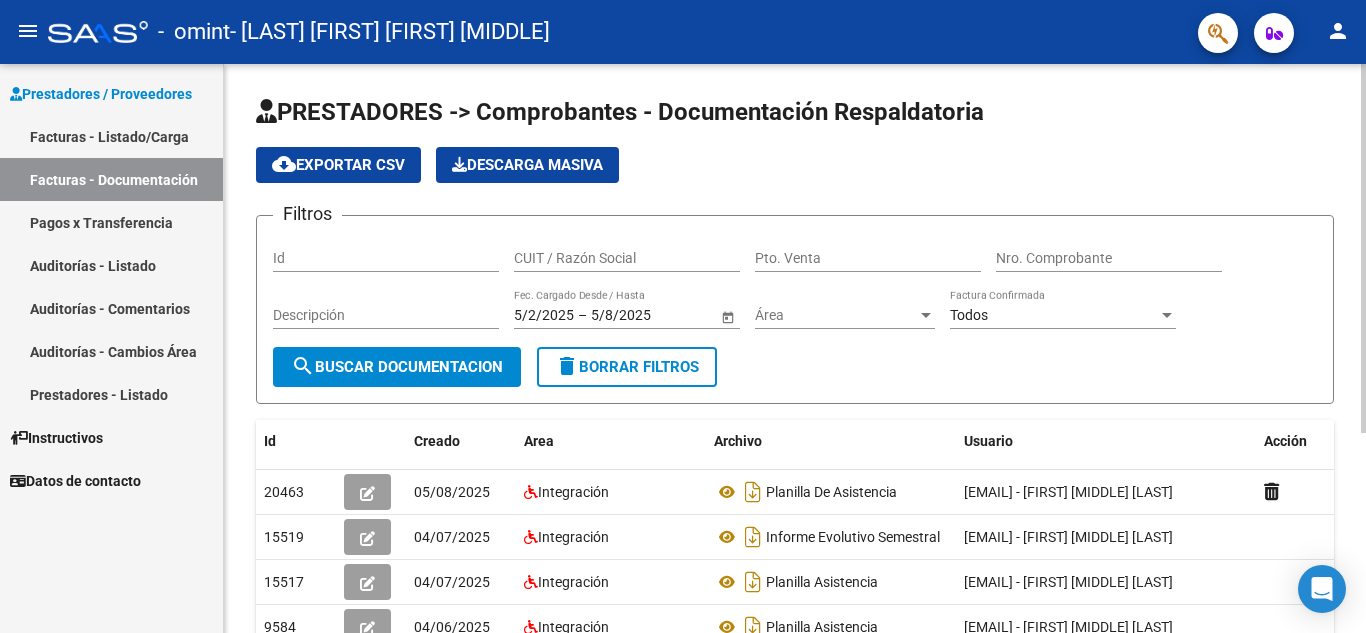 click on "Filtros Id CUIT / Razón Social Pto. Venta Nro. Comprobante Descripción 5/2/2025 5/2/2025 – 5/8/2025 5/8/2025 Fec. Cargado Desde / Hasta Área Área Todos Factura Confirmada" 